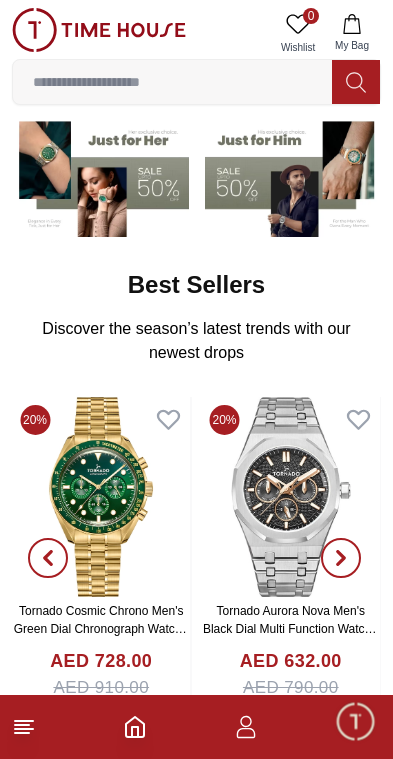 scroll, scrollTop: 194, scrollLeft: 0, axis: vertical 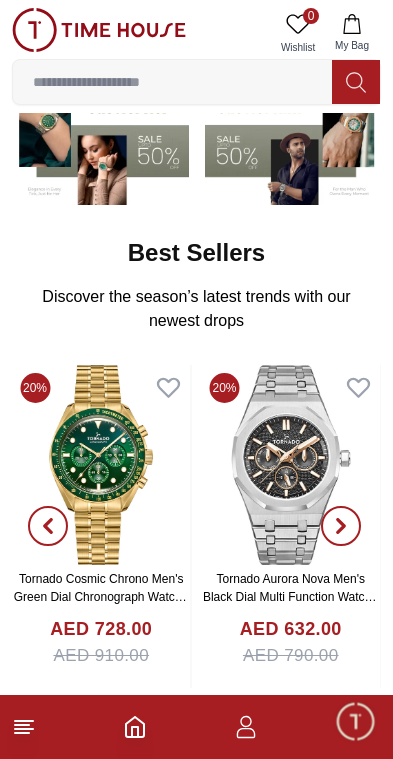 click 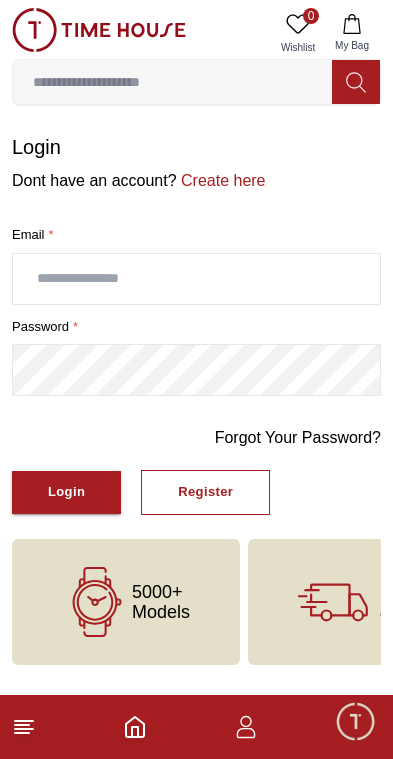 click 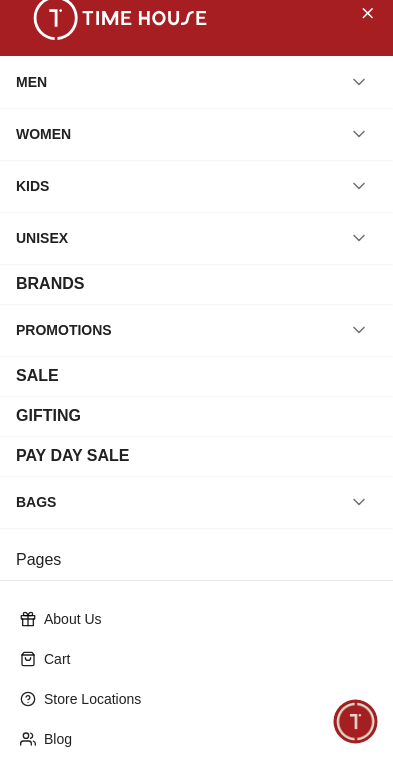 scroll, scrollTop: 46, scrollLeft: 0, axis: vertical 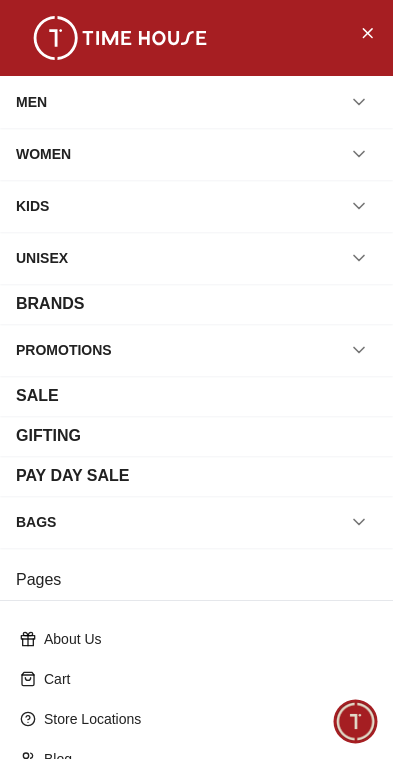 click 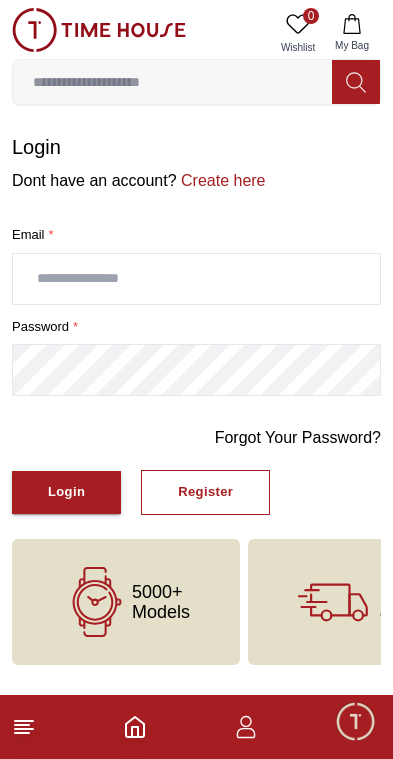click 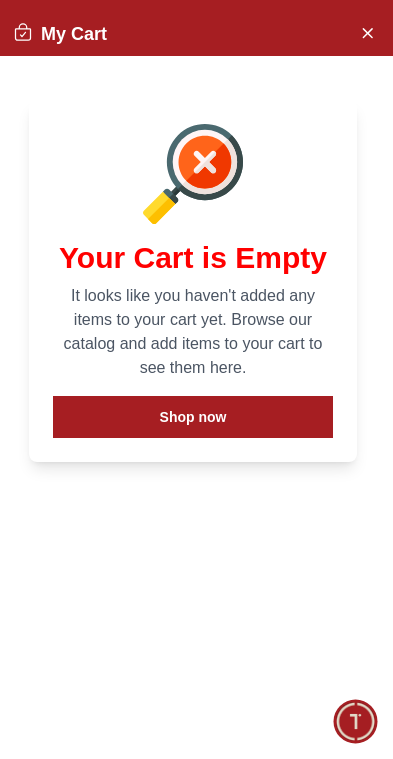 click at bounding box center [367, 32] 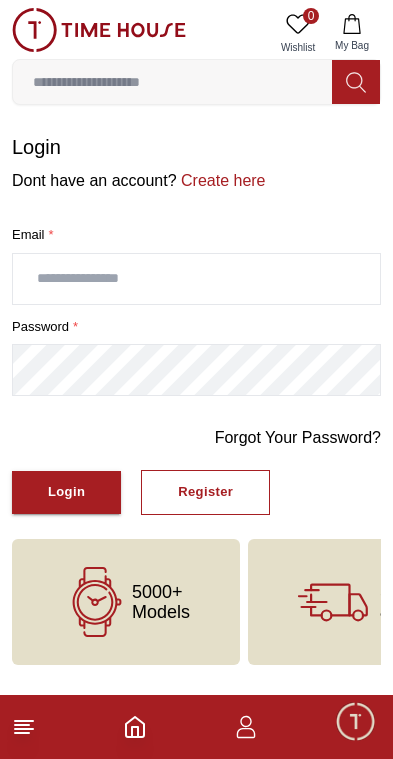 click 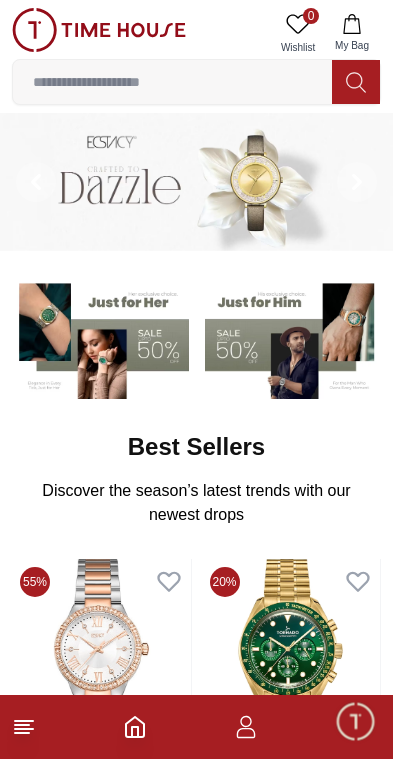 click at bounding box center (355, 721) 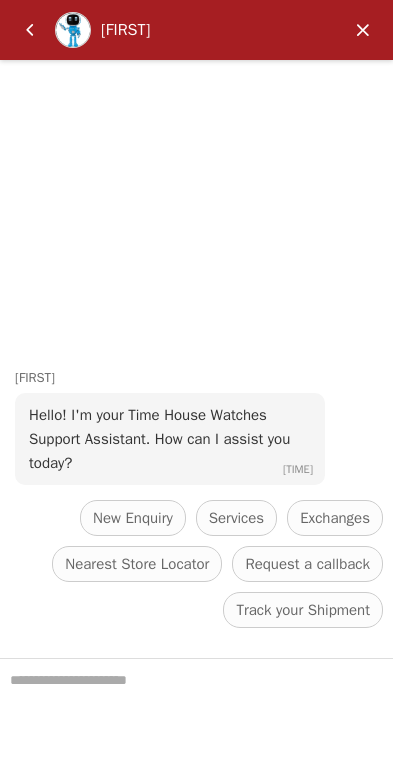 click on "Track your Shipment" at bounding box center (303, 610) 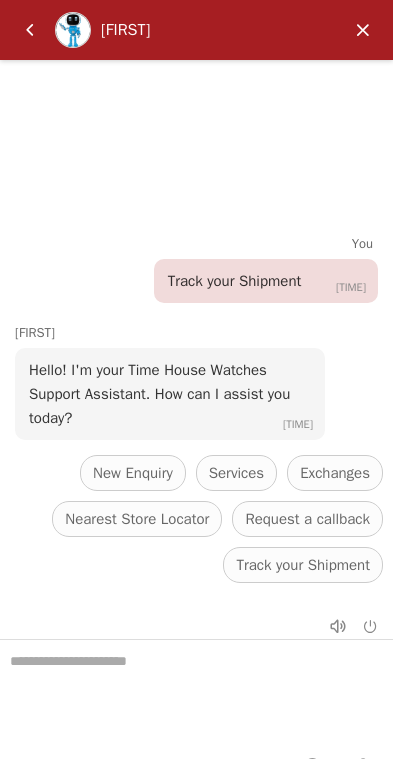 click on "Track your Shipment" at bounding box center [303, 565] 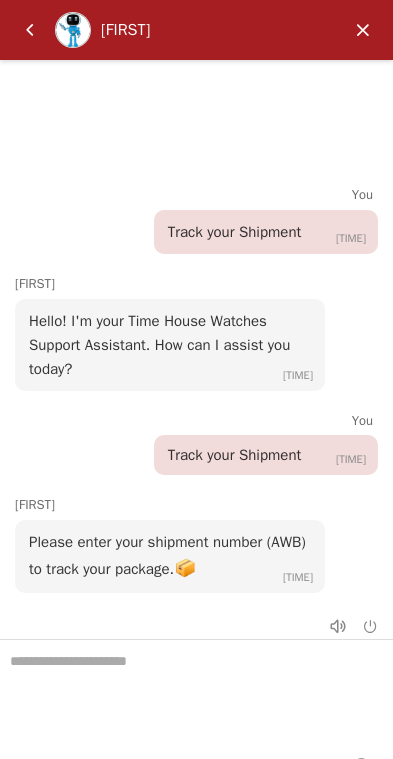 click on "Please enter your shipment number (AWB) to track your package.  📦" at bounding box center [167, 555] 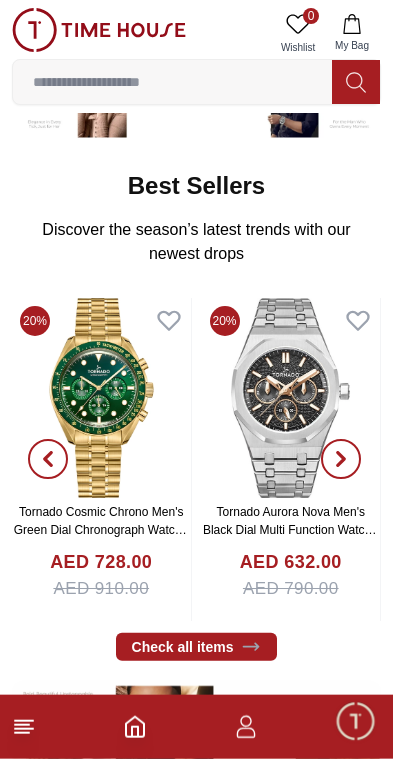 scroll, scrollTop: 267, scrollLeft: 0, axis: vertical 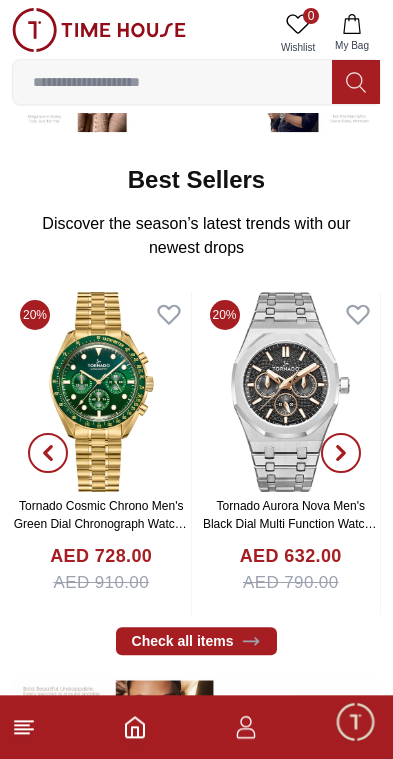 click 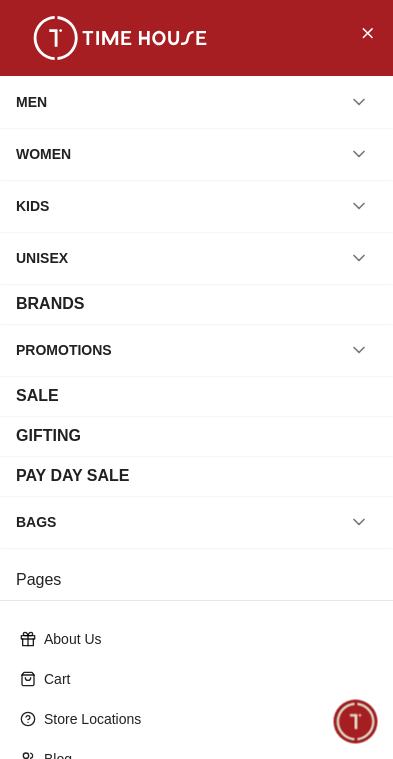scroll, scrollTop: 0, scrollLeft: 0, axis: both 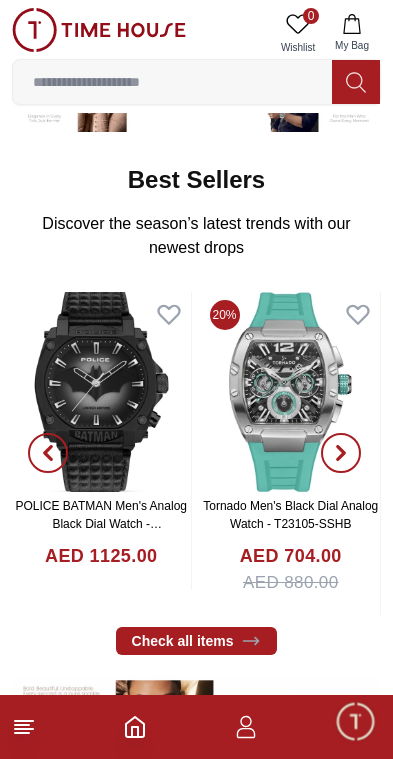 click 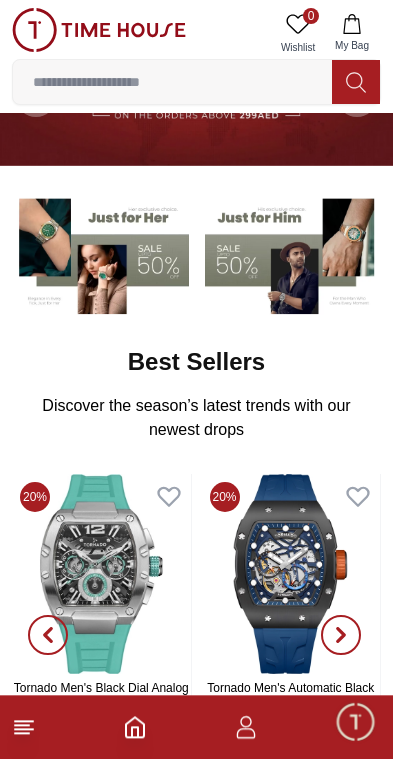 scroll, scrollTop: 0, scrollLeft: 0, axis: both 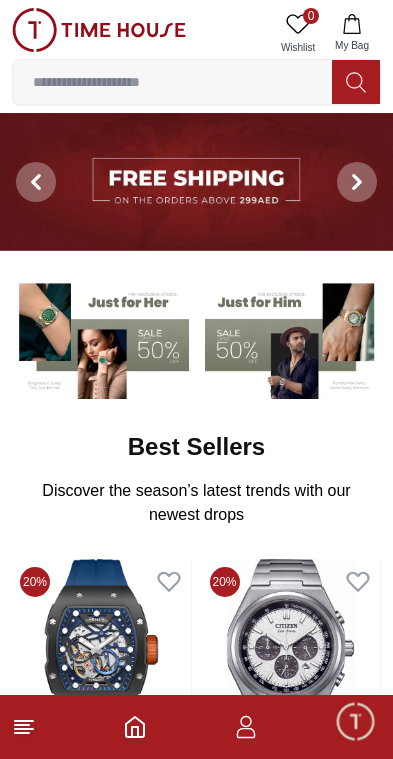 click 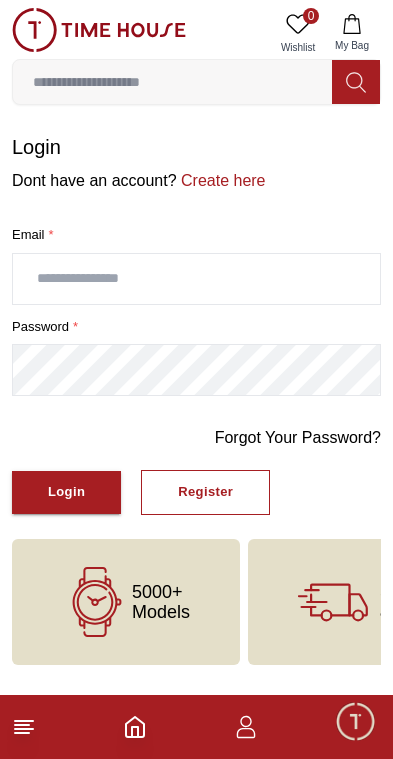 click on "Dont have an account?   Create here" at bounding box center (196, 181) 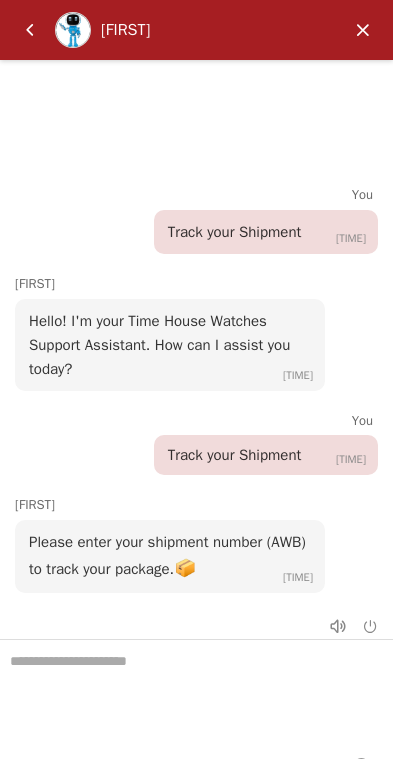 click at bounding box center (363, 30) 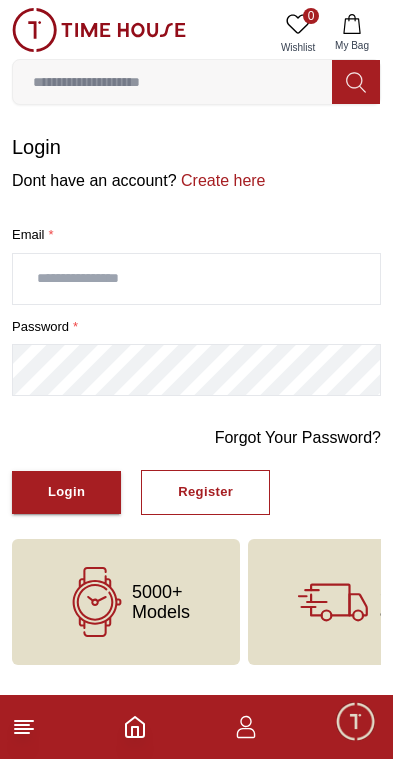 click 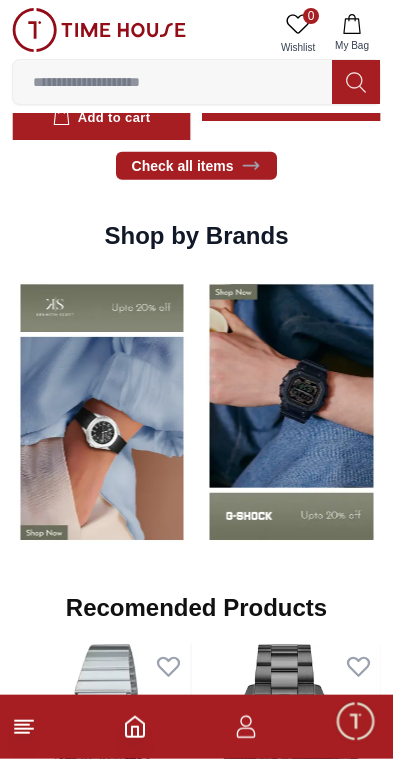 scroll, scrollTop: 1411, scrollLeft: 0, axis: vertical 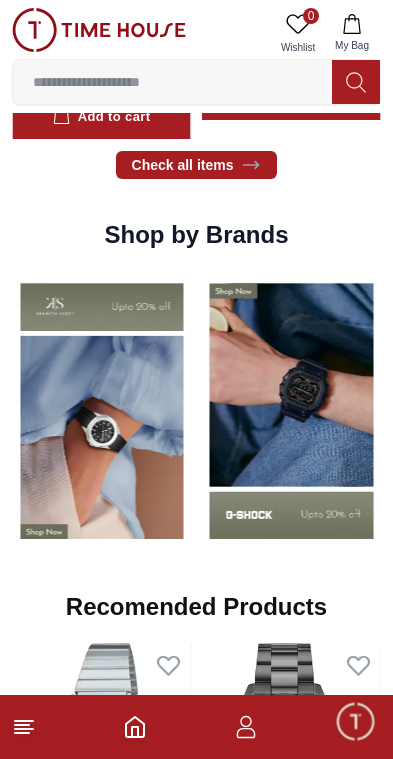 click 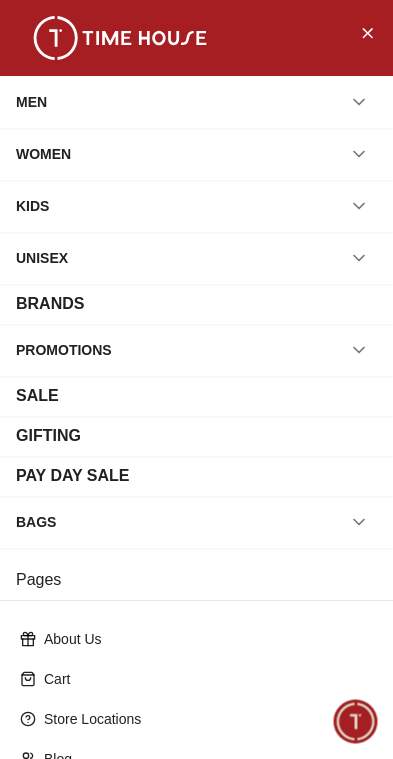 scroll, scrollTop: 0, scrollLeft: 0, axis: both 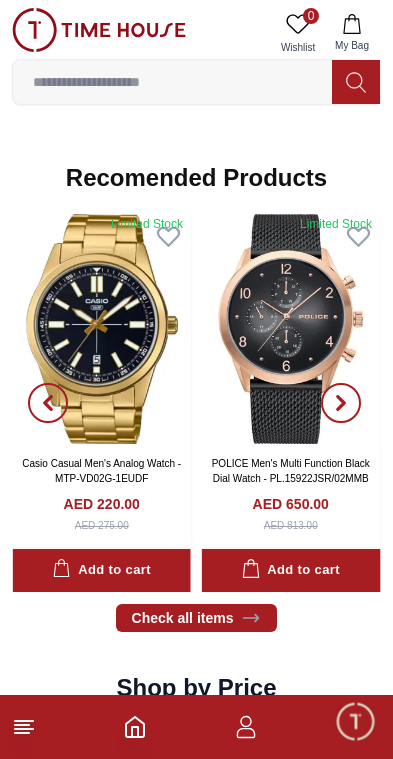 click 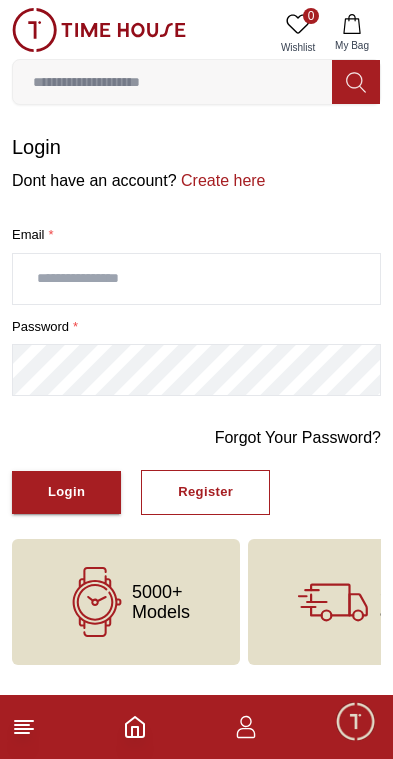 click at bounding box center (196, 279) 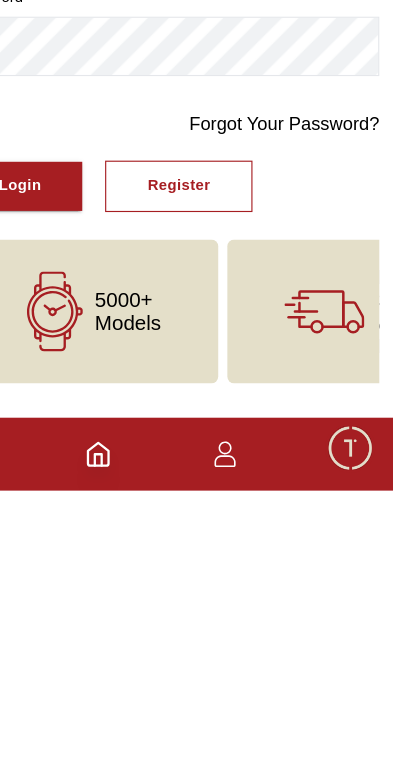 click on "Login" at bounding box center [66, 492] 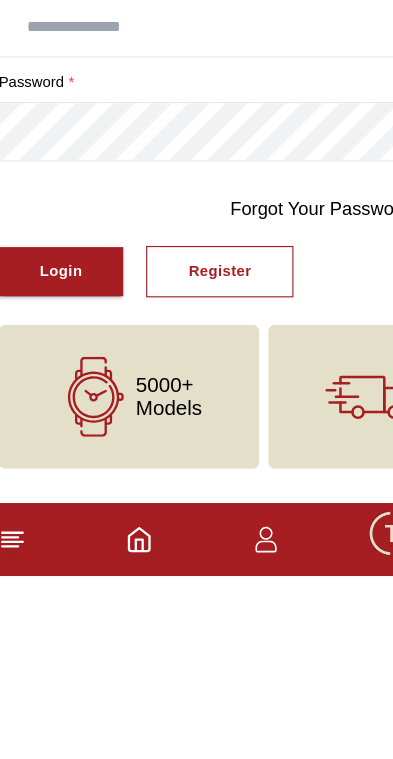 click on "Register" at bounding box center (205, 492) 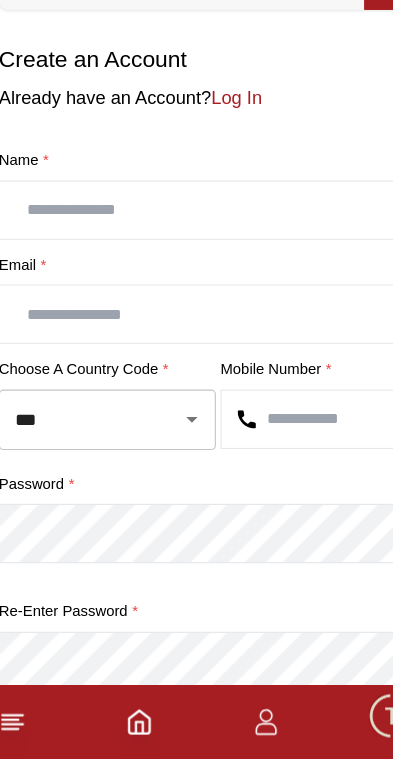 click at bounding box center [196, 279] 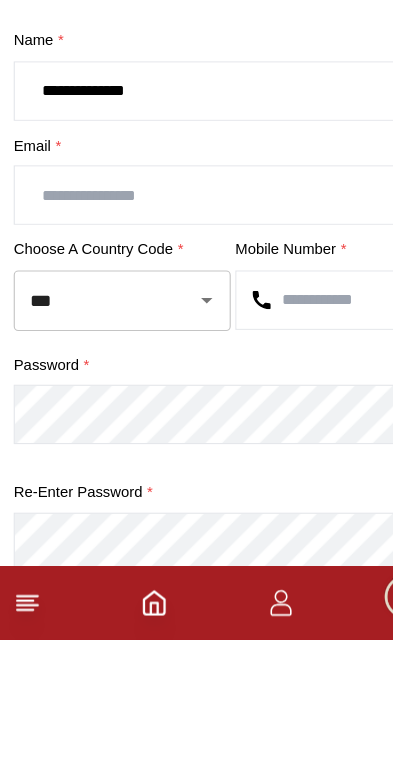 type on "**********" 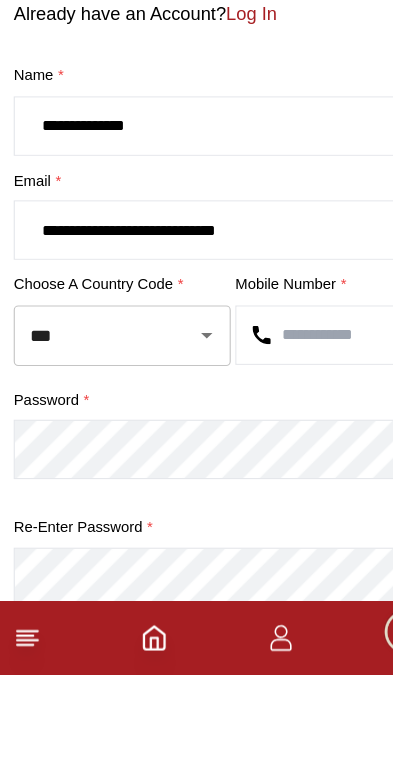 type on "**********" 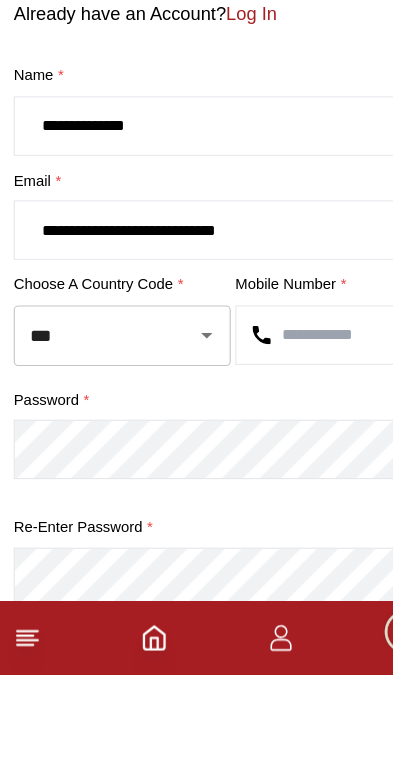 click at bounding box center (293, 462) 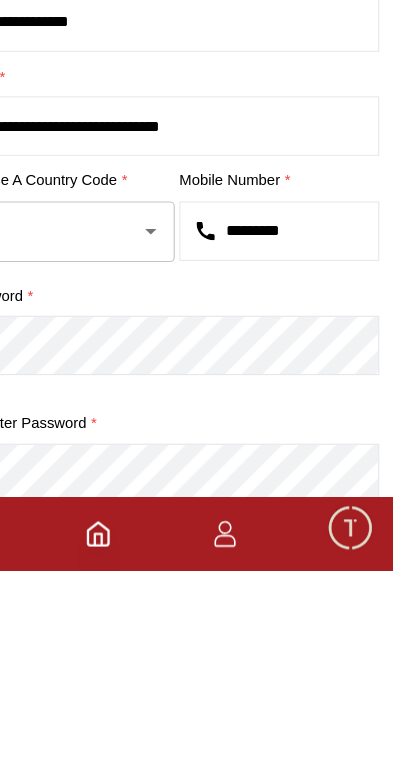 type on "*********" 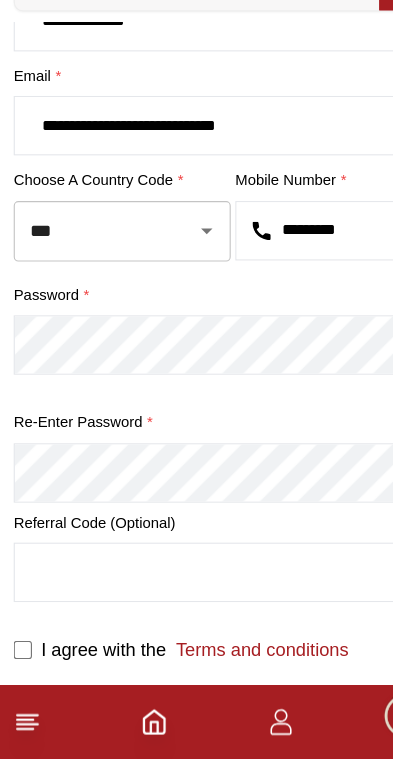 scroll, scrollTop: 164, scrollLeft: 0, axis: vertical 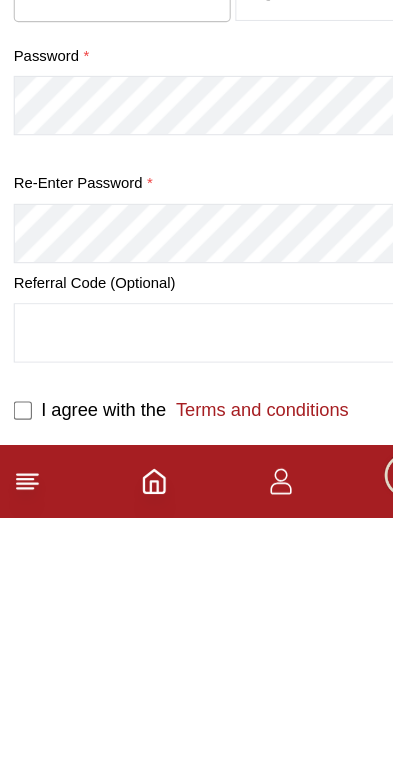 click at bounding box center [196, 597] 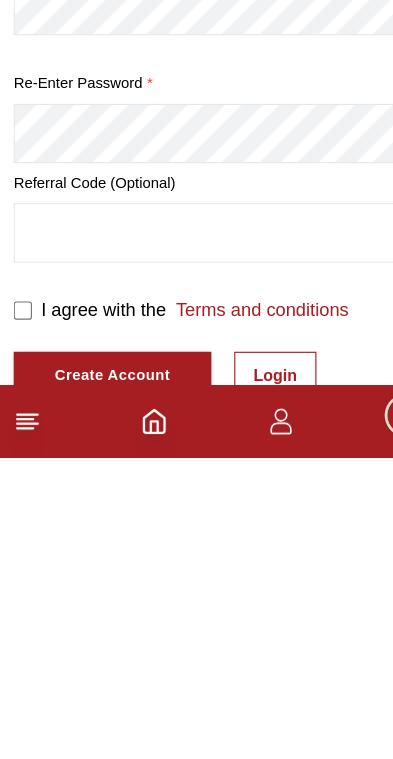 scroll, scrollTop: 374, scrollLeft: 0, axis: vertical 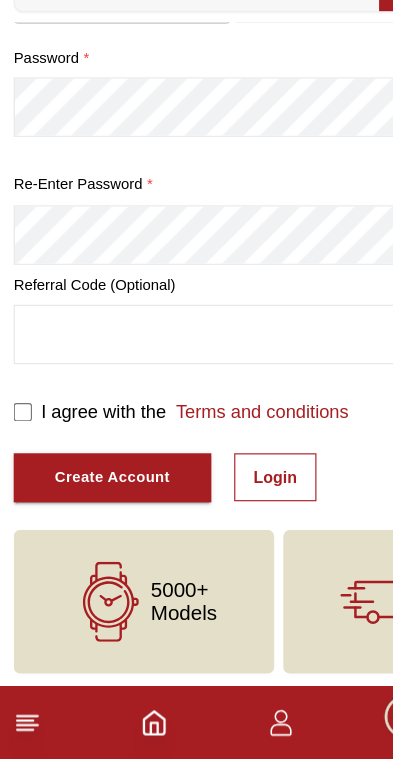 click on "Create Account" at bounding box center [98, 512] 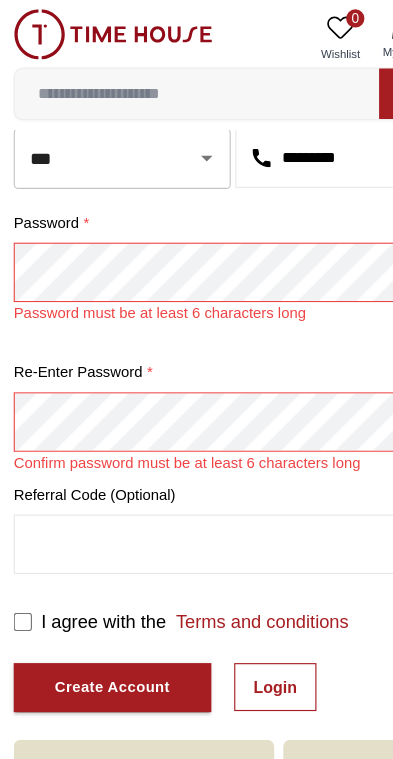 scroll, scrollTop: 323, scrollLeft: 0, axis: vertical 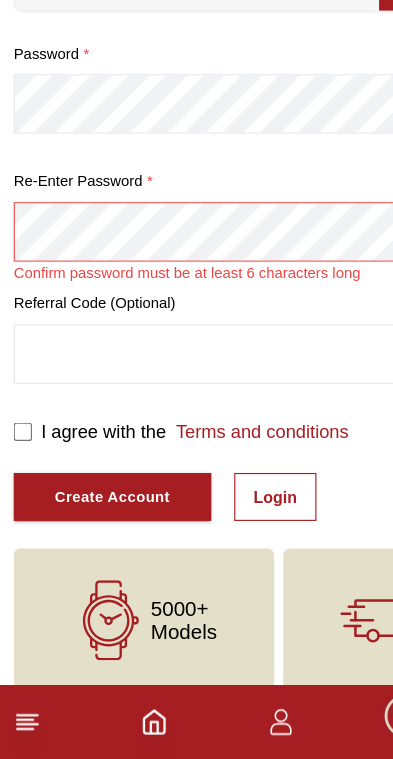 click on "Create Account" at bounding box center (98, 530) 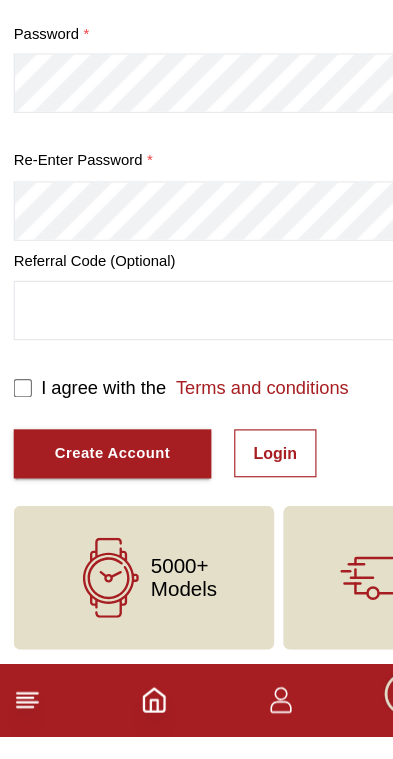 scroll, scrollTop: 375, scrollLeft: 0, axis: vertical 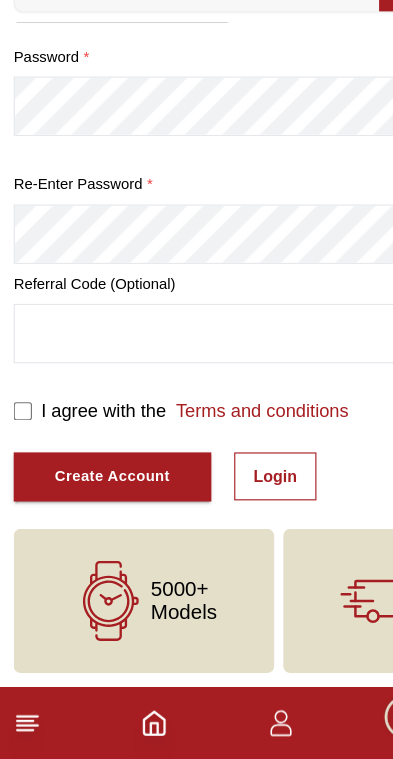 click on "Create Account" at bounding box center [98, 511] 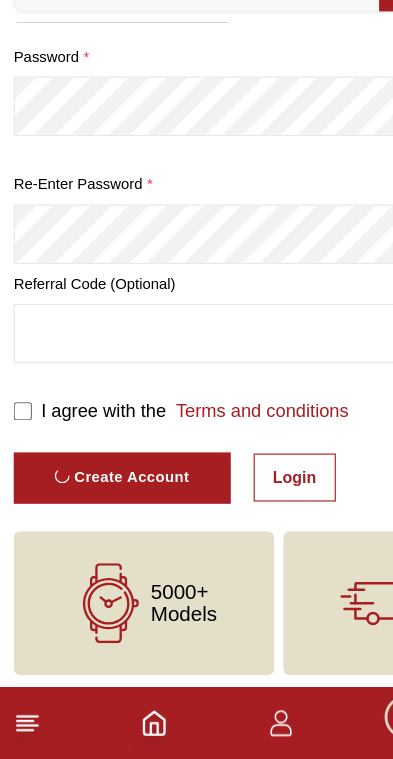 scroll, scrollTop: 0, scrollLeft: 0, axis: both 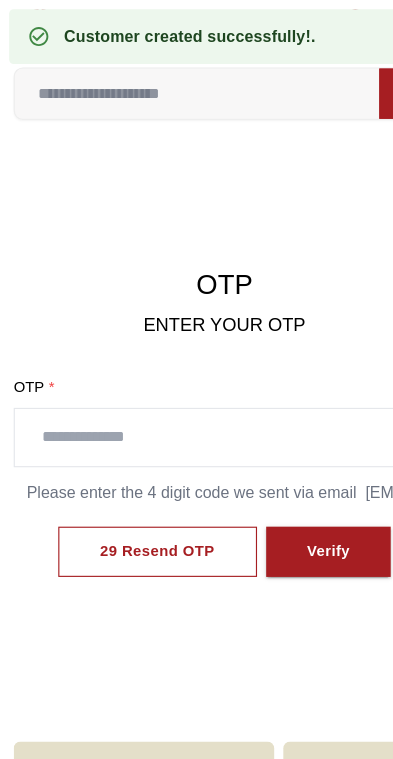 click at bounding box center [196, 383] 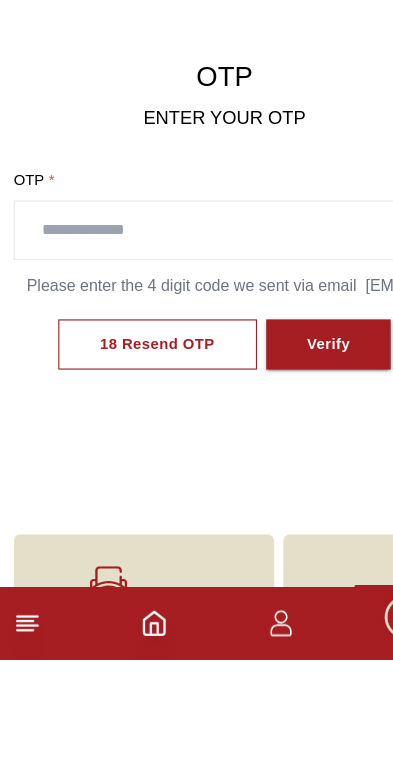 scroll, scrollTop: 86, scrollLeft: 0, axis: vertical 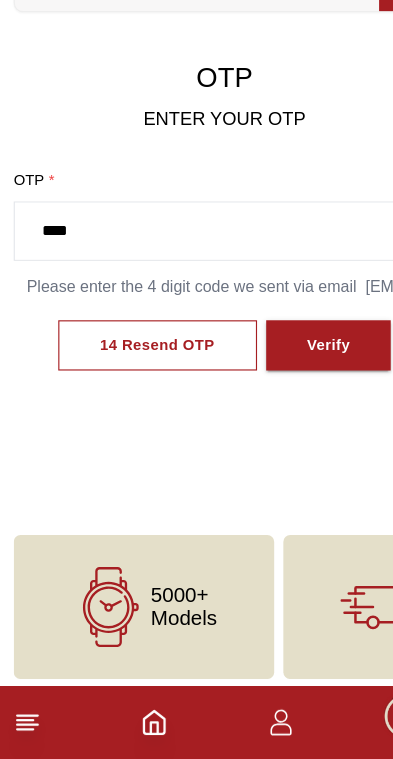type on "****" 